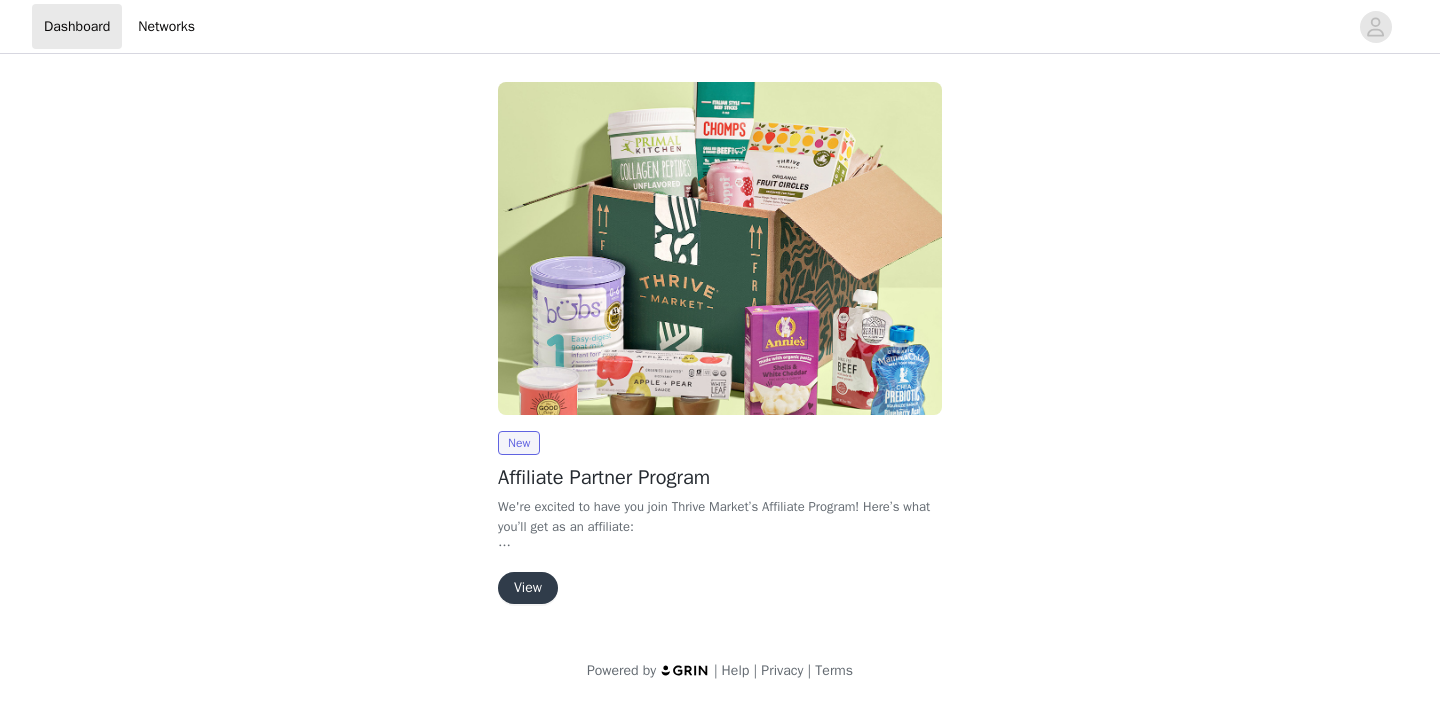 scroll, scrollTop: 0, scrollLeft: 0, axis: both 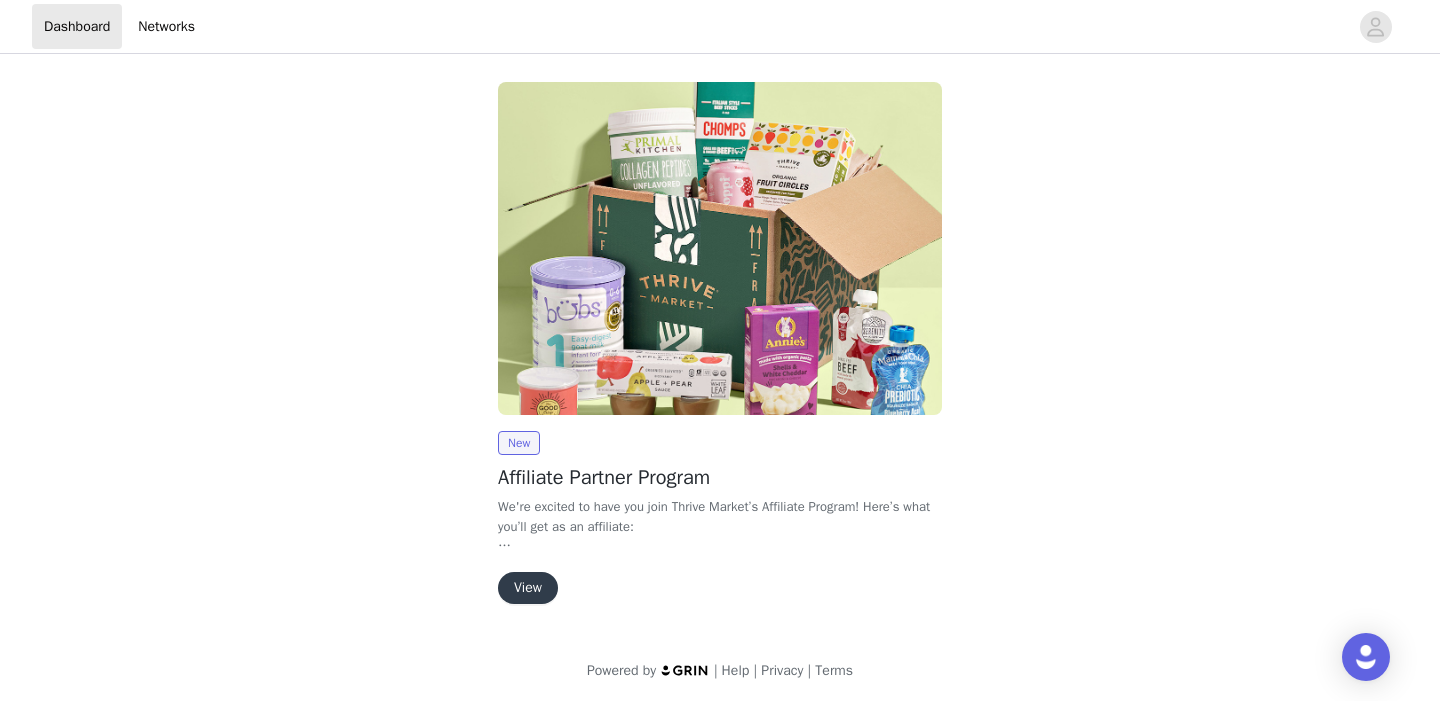 click on "View" at bounding box center (528, 588) 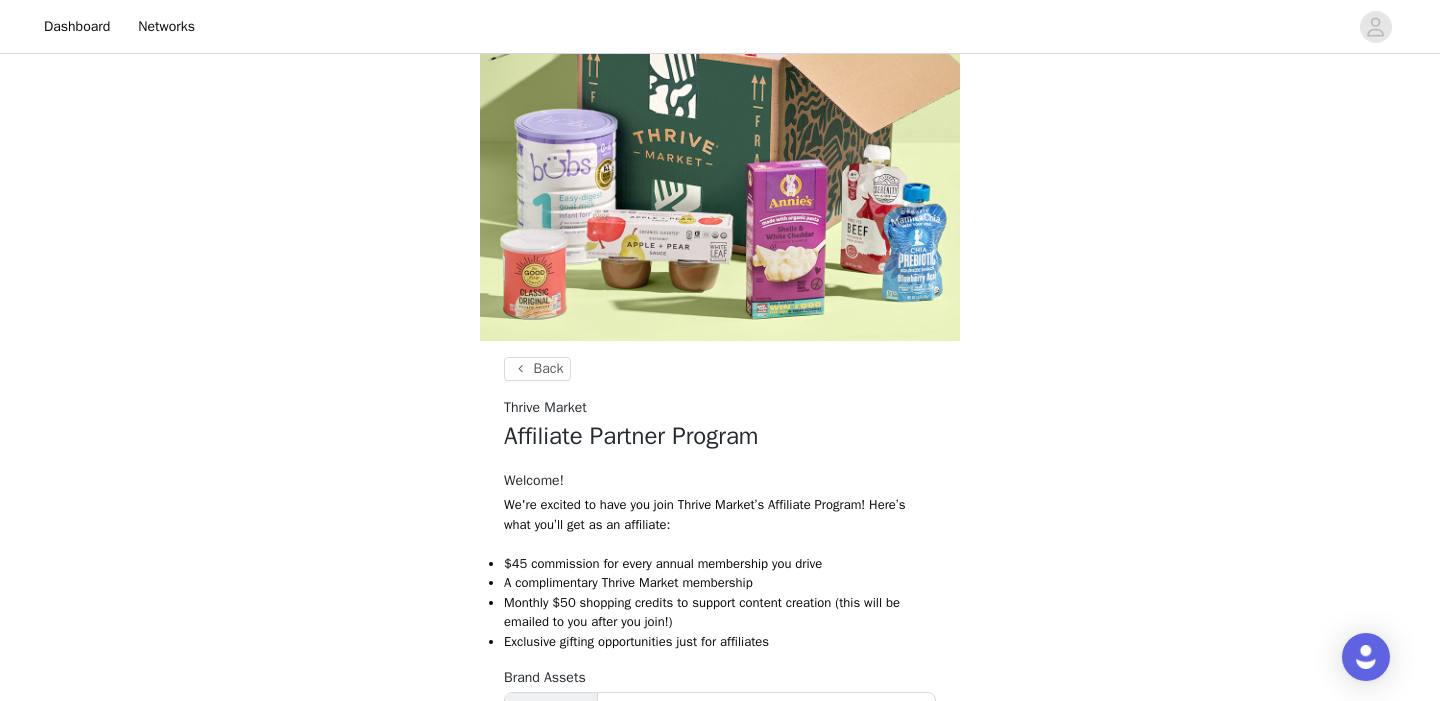scroll, scrollTop: 514, scrollLeft: 0, axis: vertical 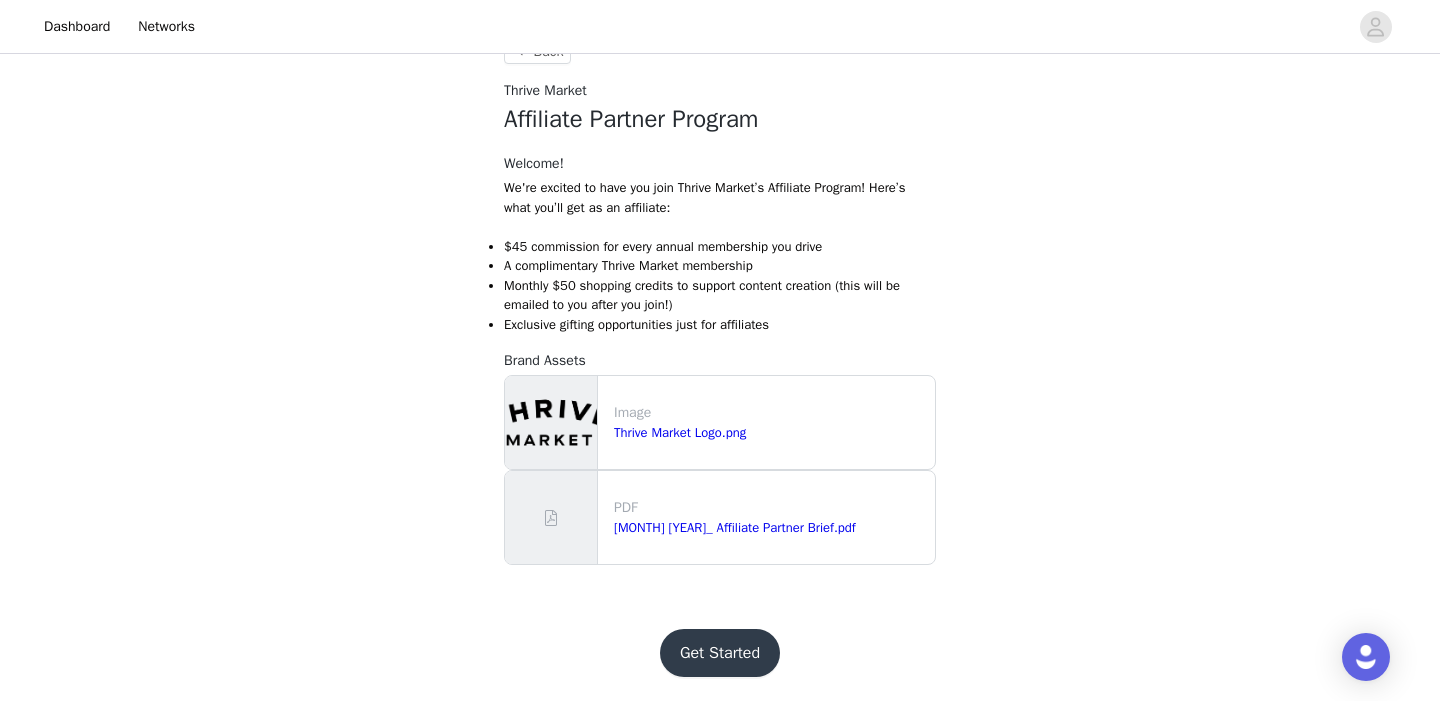 click on "Get Started" at bounding box center [720, 653] 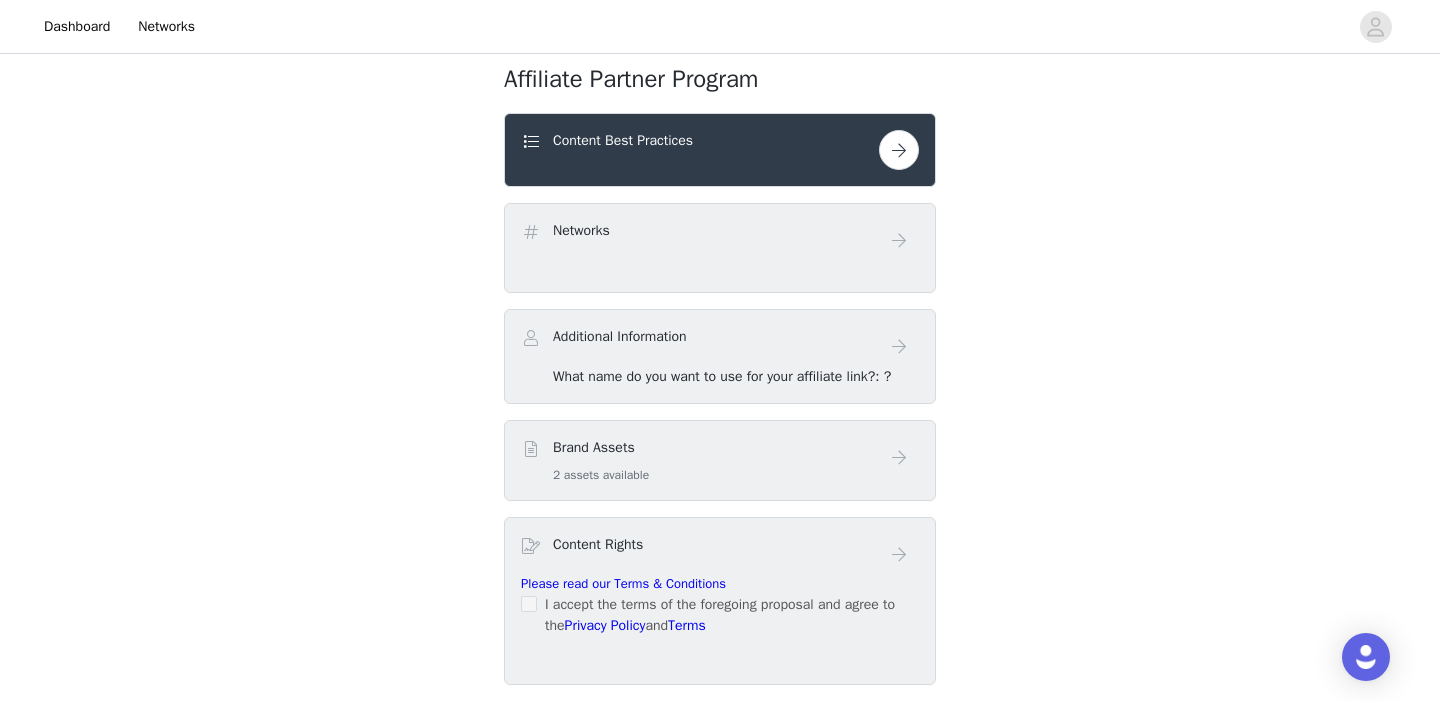 scroll, scrollTop: 492, scrollLeft: 0, axis: vertical 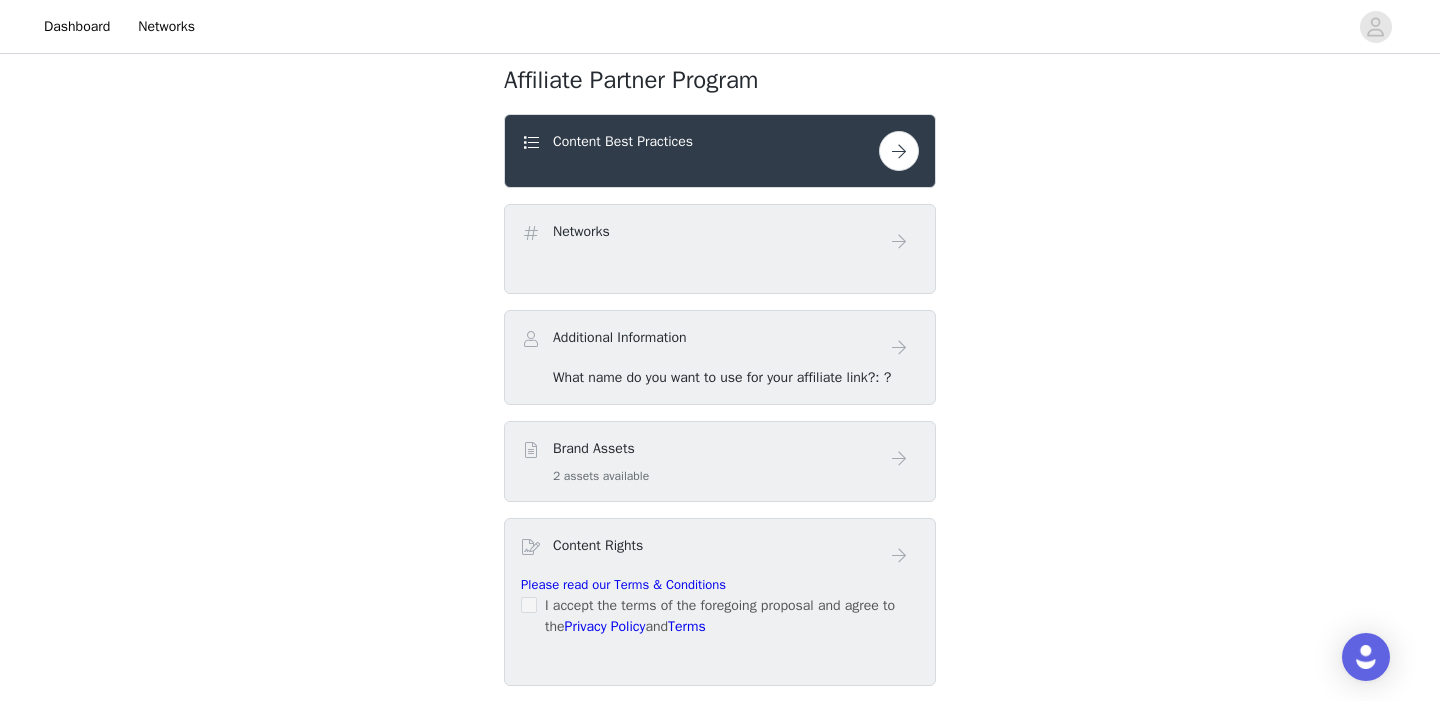 click at bounding box center (899, 151) 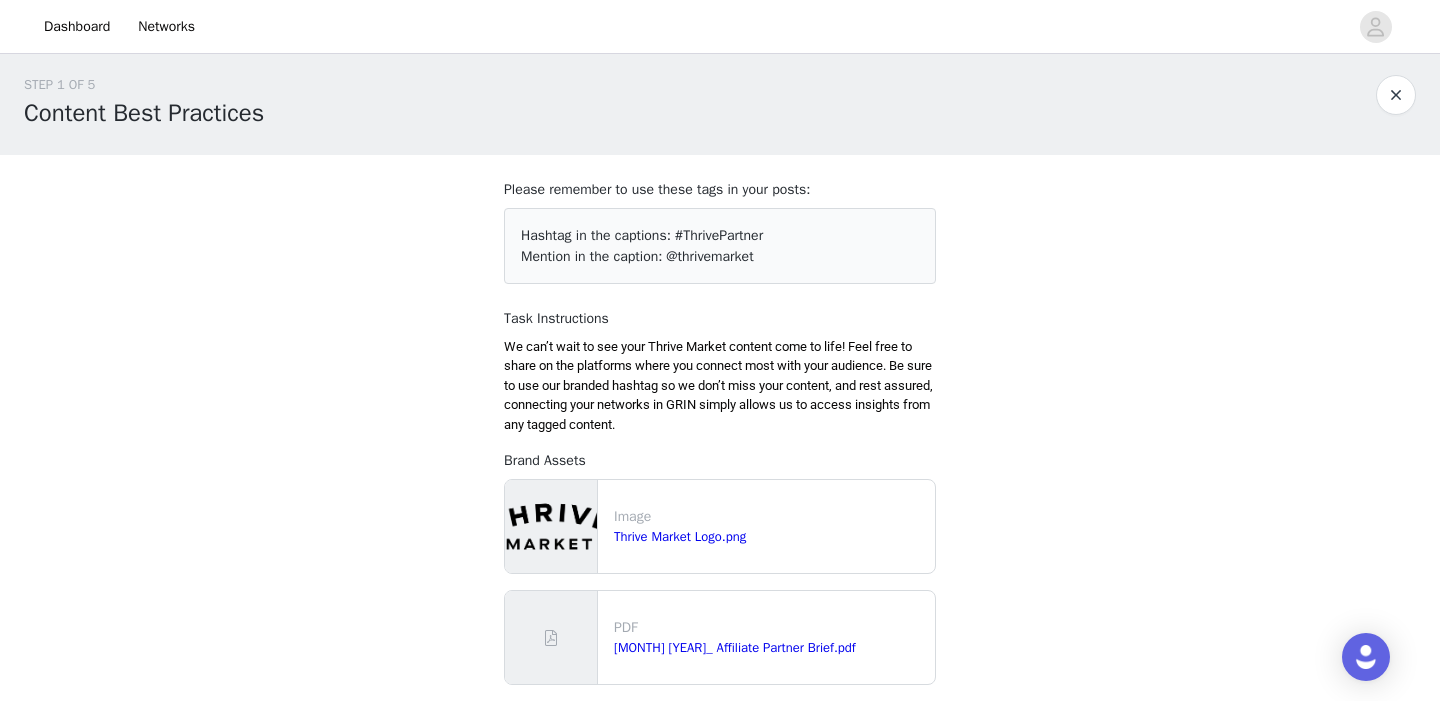 scroll, scrollTop: 175, scrollLeft: 0, axis: vertical 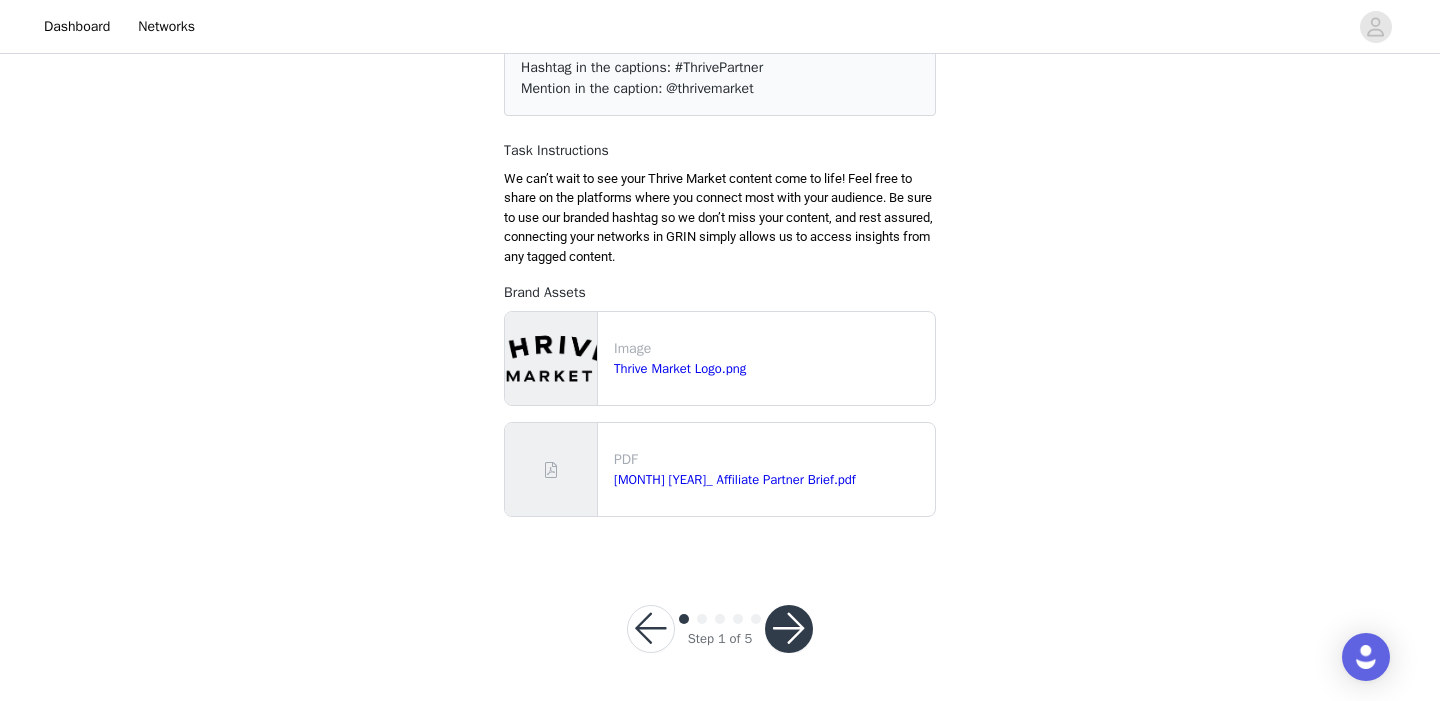 click at bounding box center [789, 629] 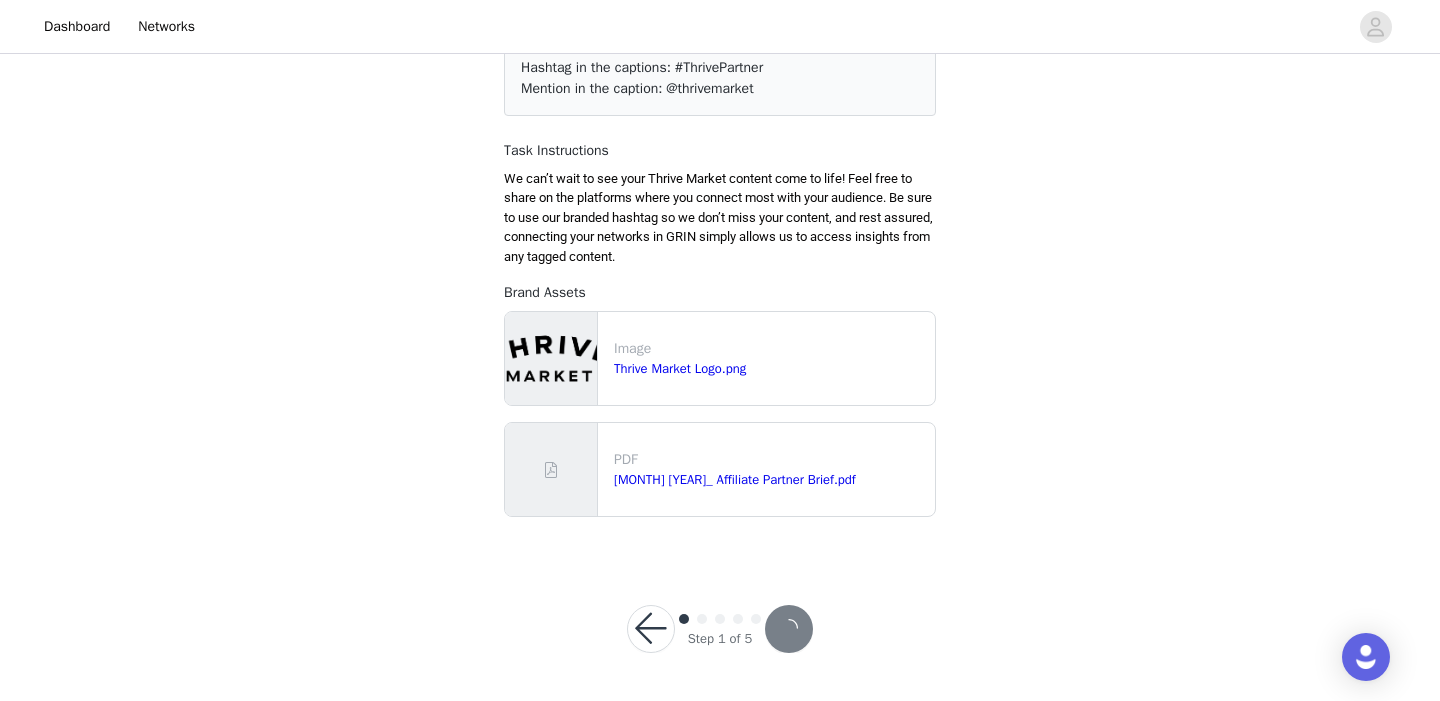 scroll, scrollTop: 0, scrollLeft: 0, axis: both 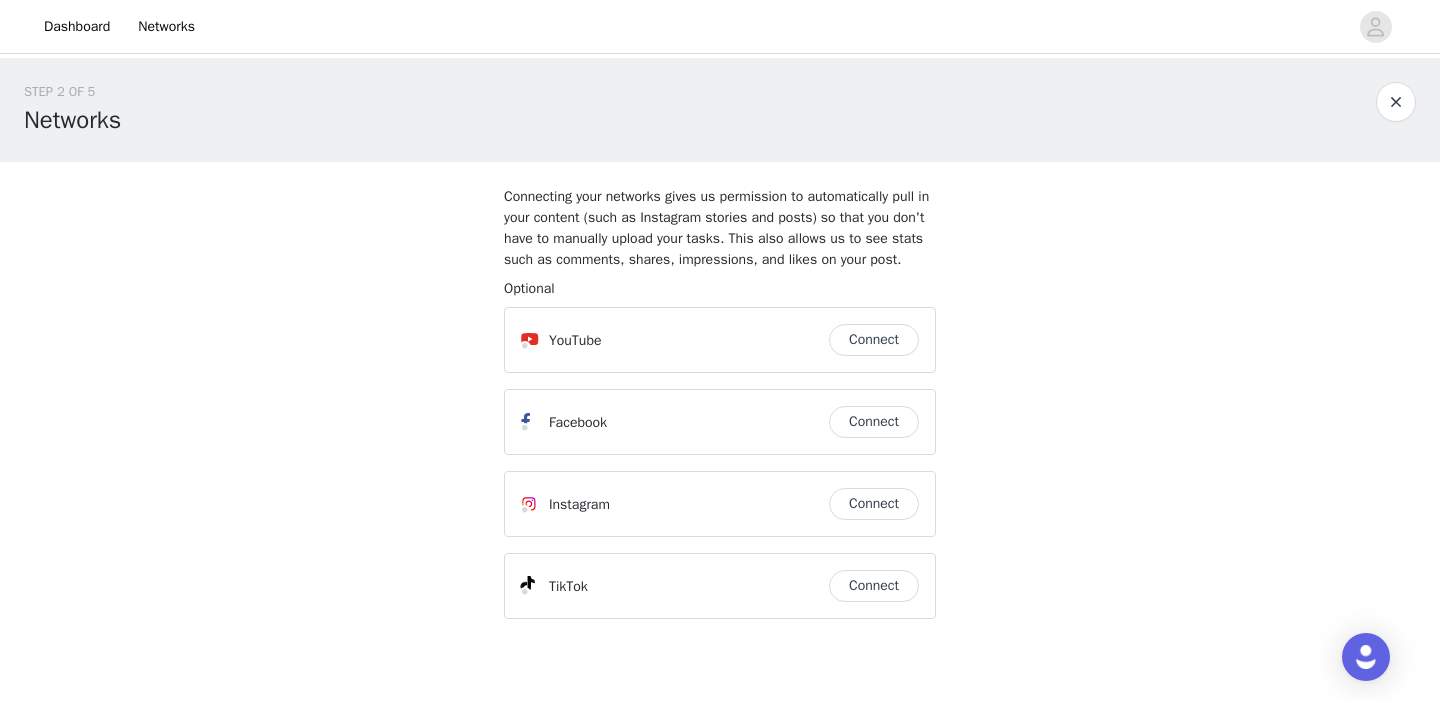 click on "Connect" at bounding box center (874, 504) 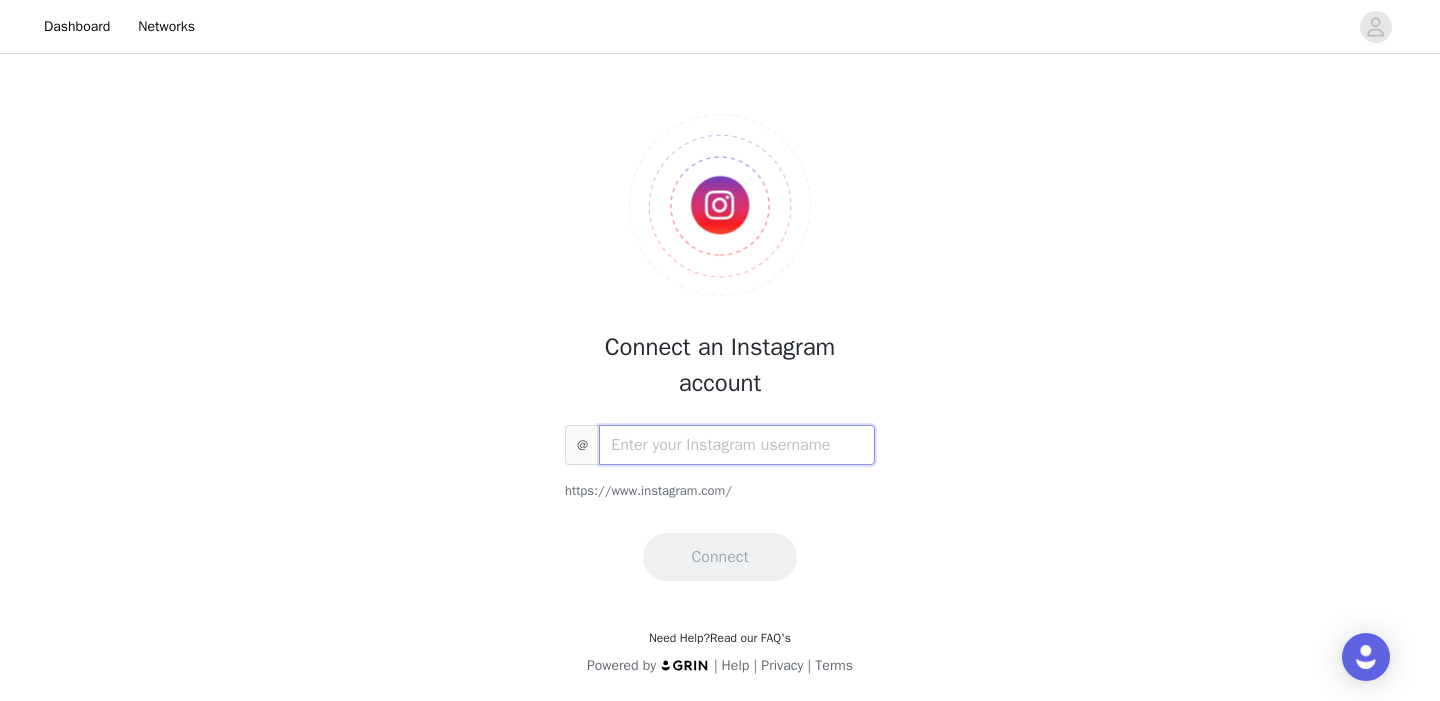 click at bounding box center [737, 445] 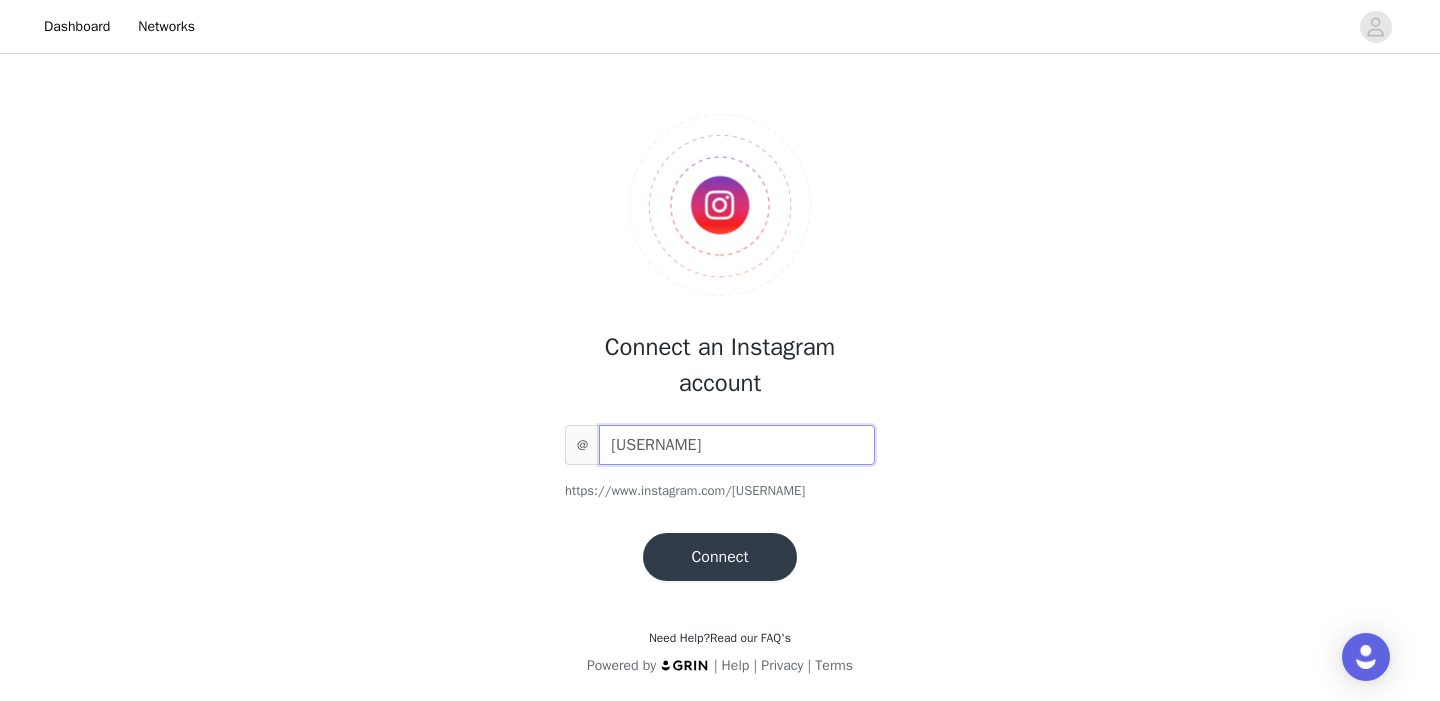 type on "[USERNAME]" 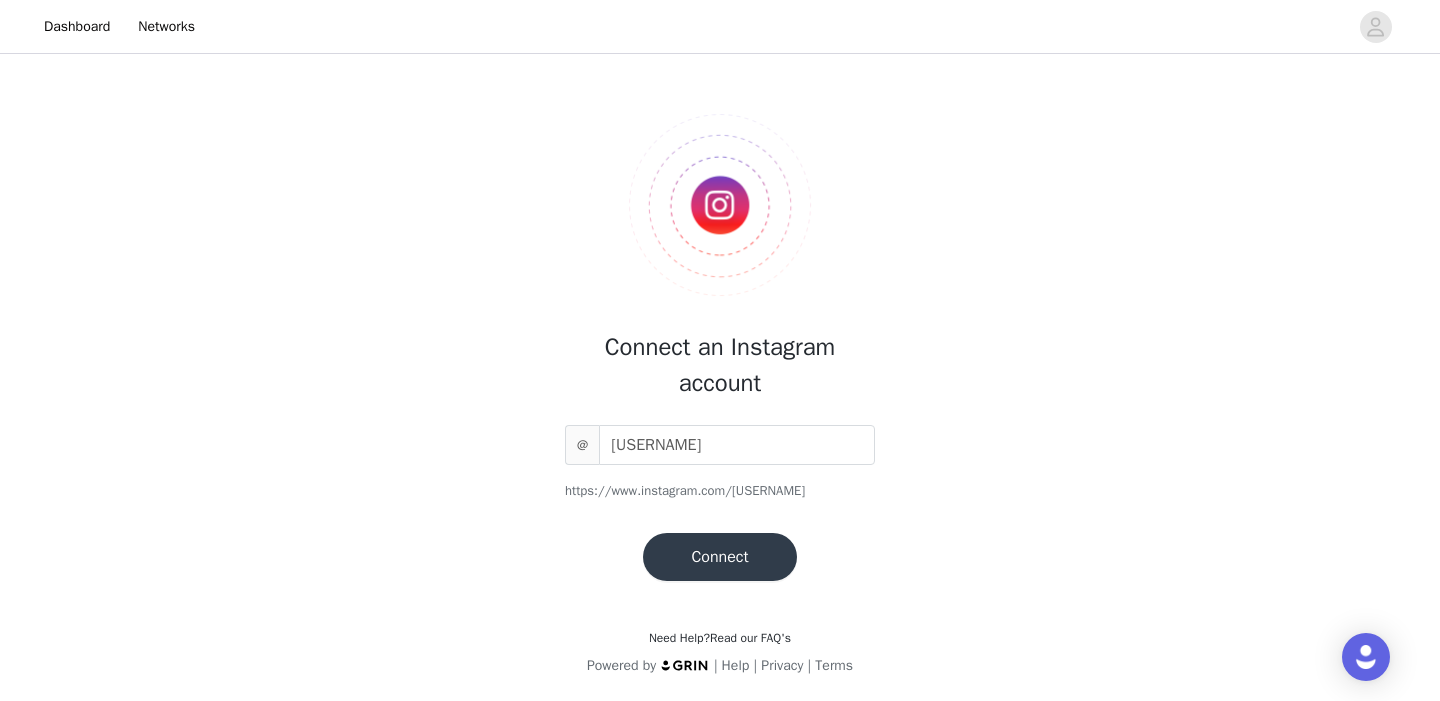 click on "Connect" at bounding box center [719, 557] 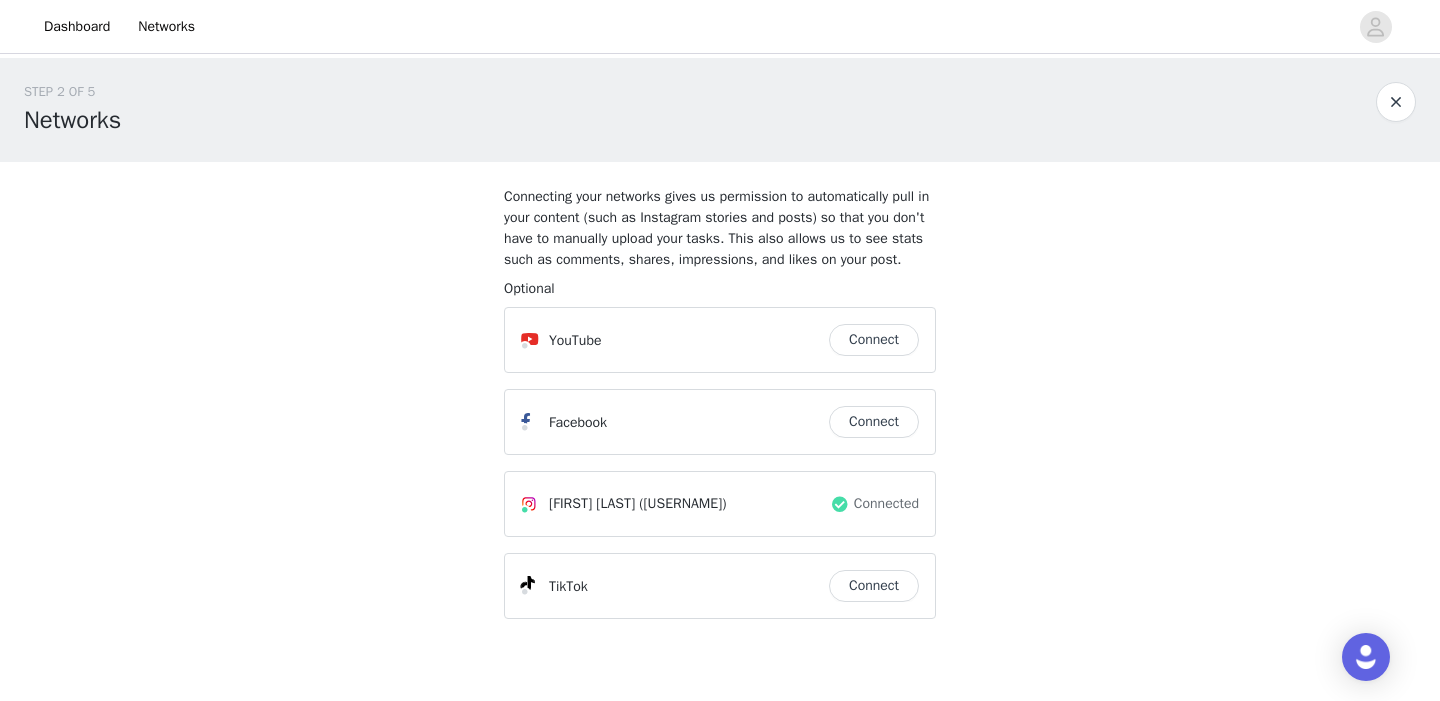 click on "Connect" at bounding box center (874, 586) 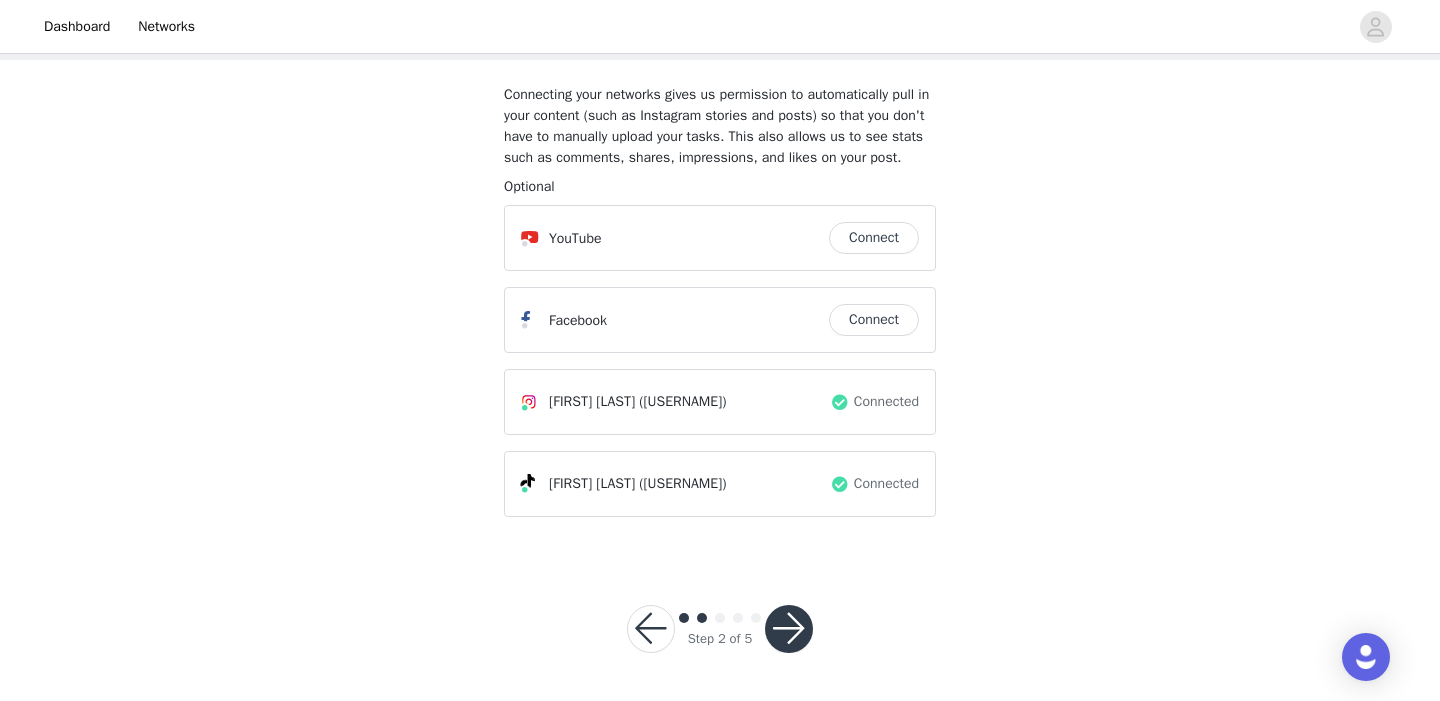 scroll, scrollTop: 122, scrollLeft: 0, axis: vertical 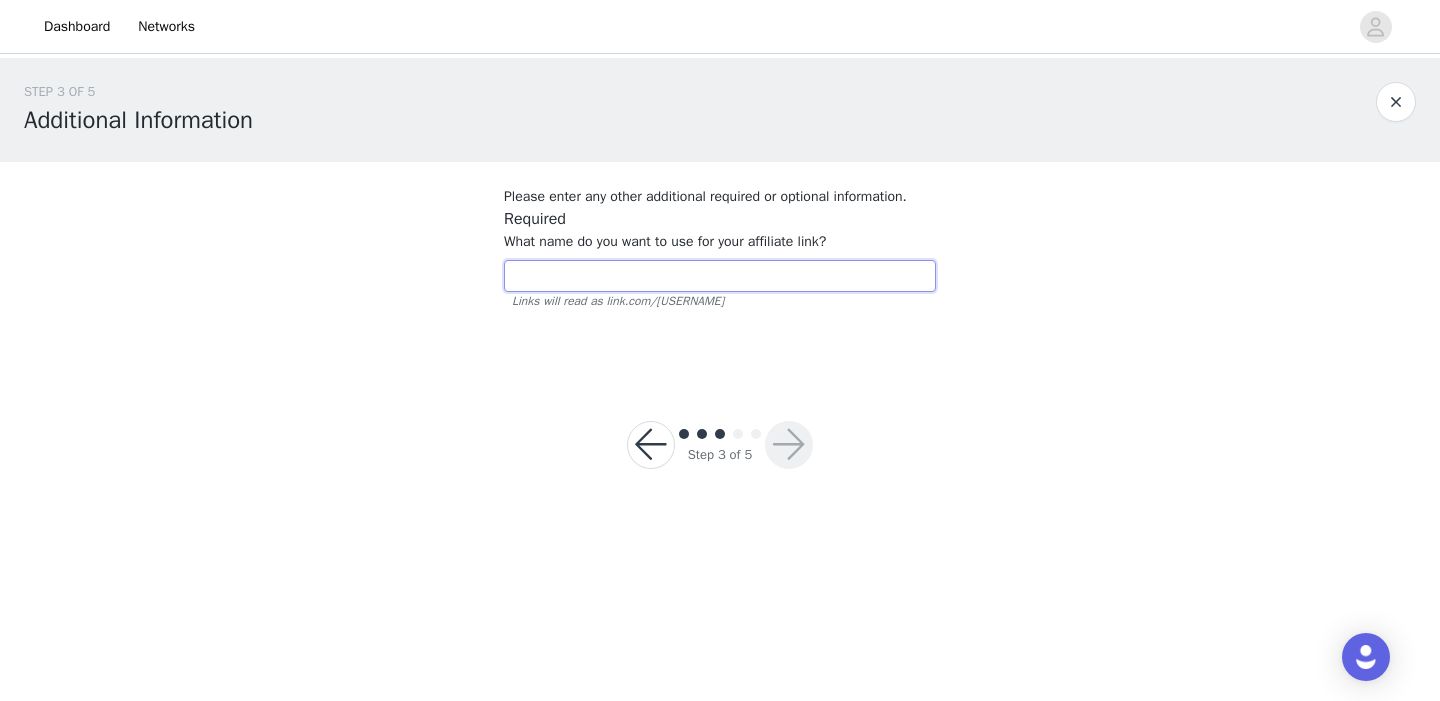click at bounding box center (720, 276) 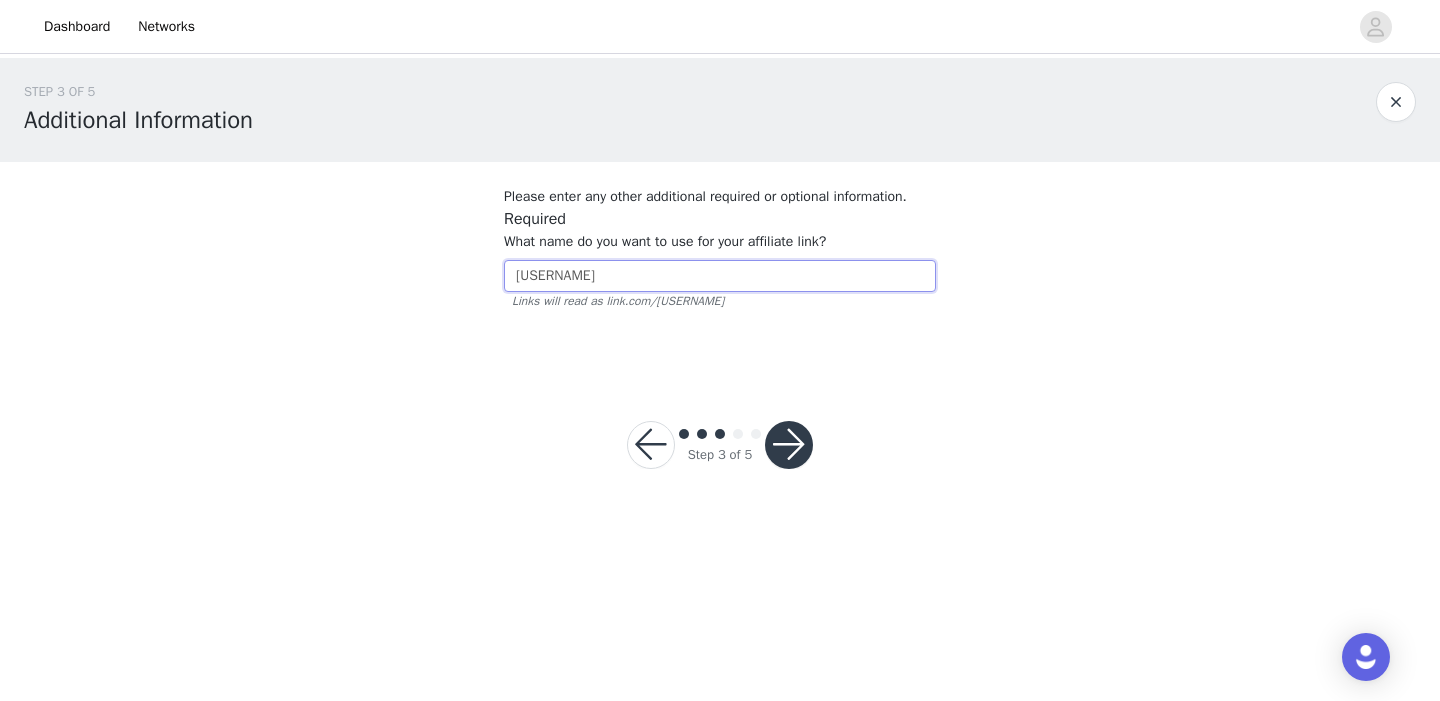 type on "[USERNAME]" 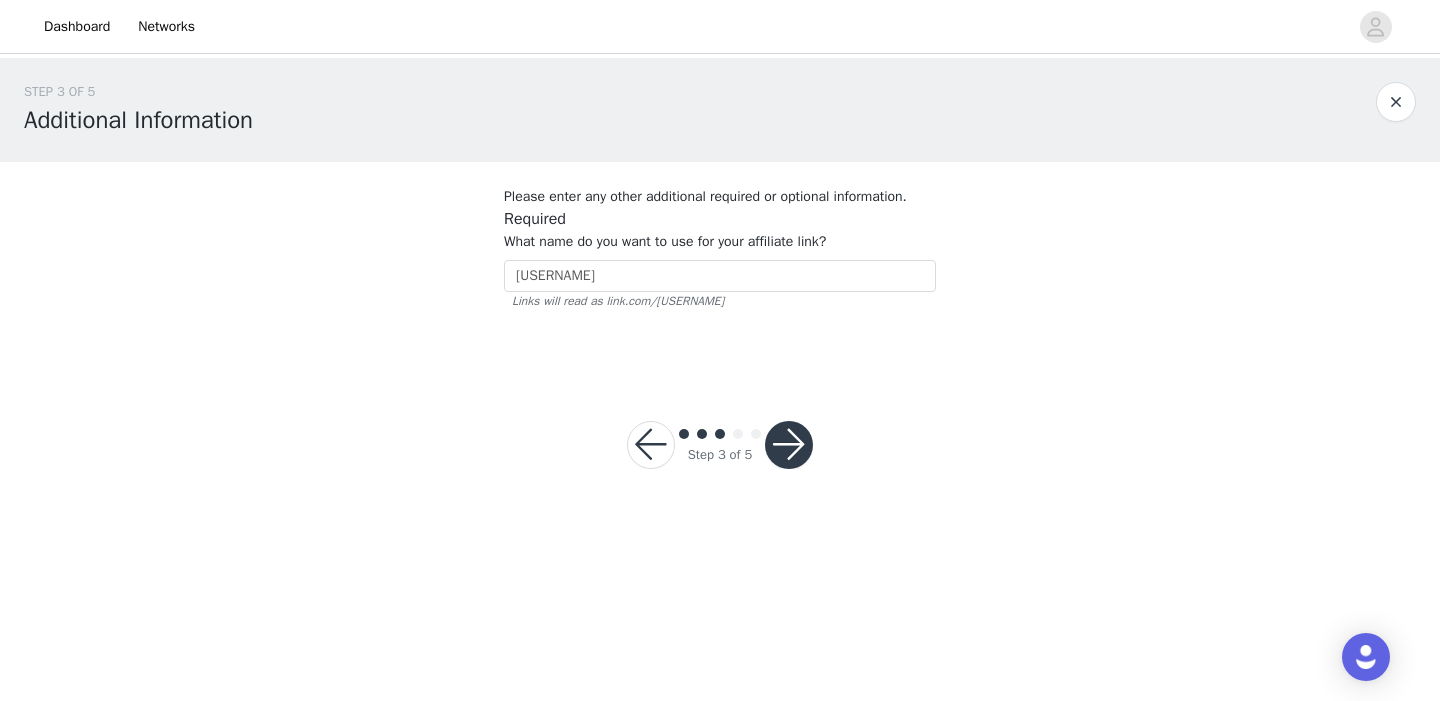 click on "Step 3 of 5" at bounding box center [720, 444] 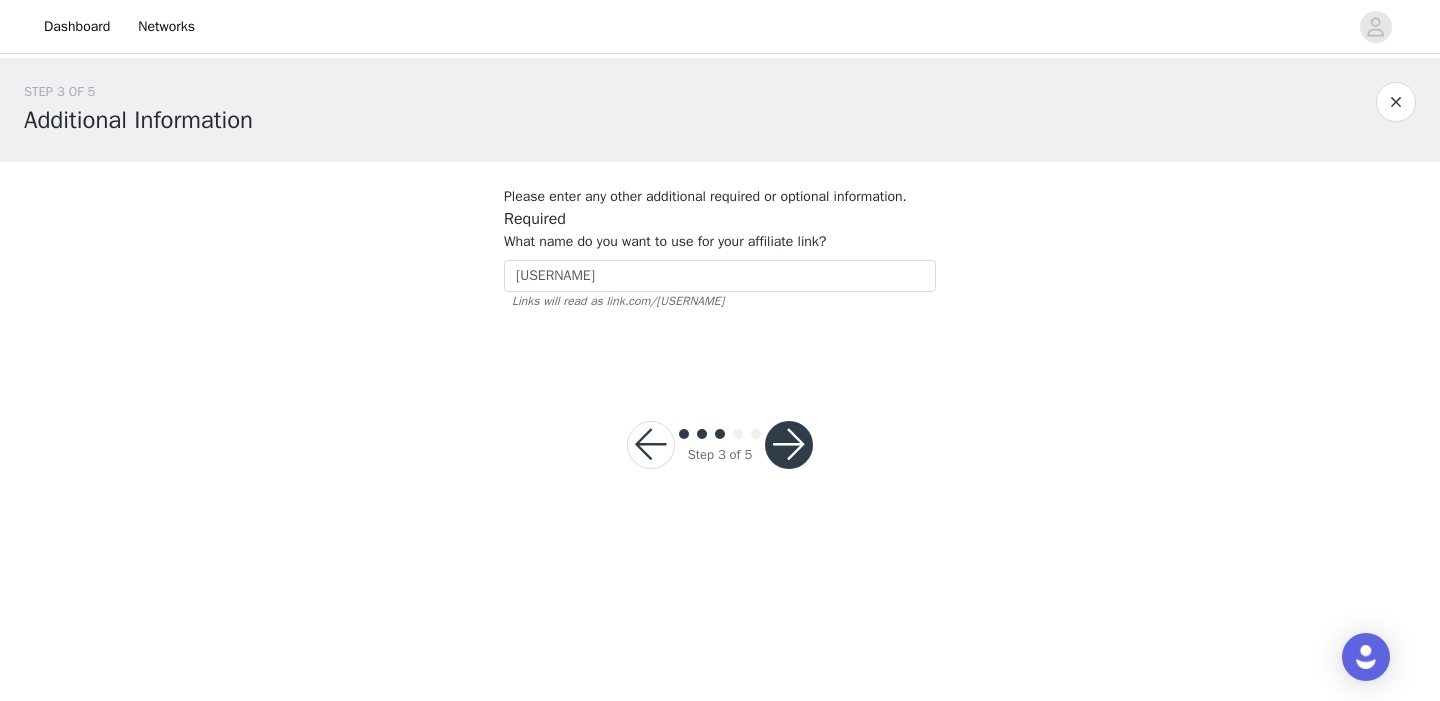 click at bounding box center (789, 445) 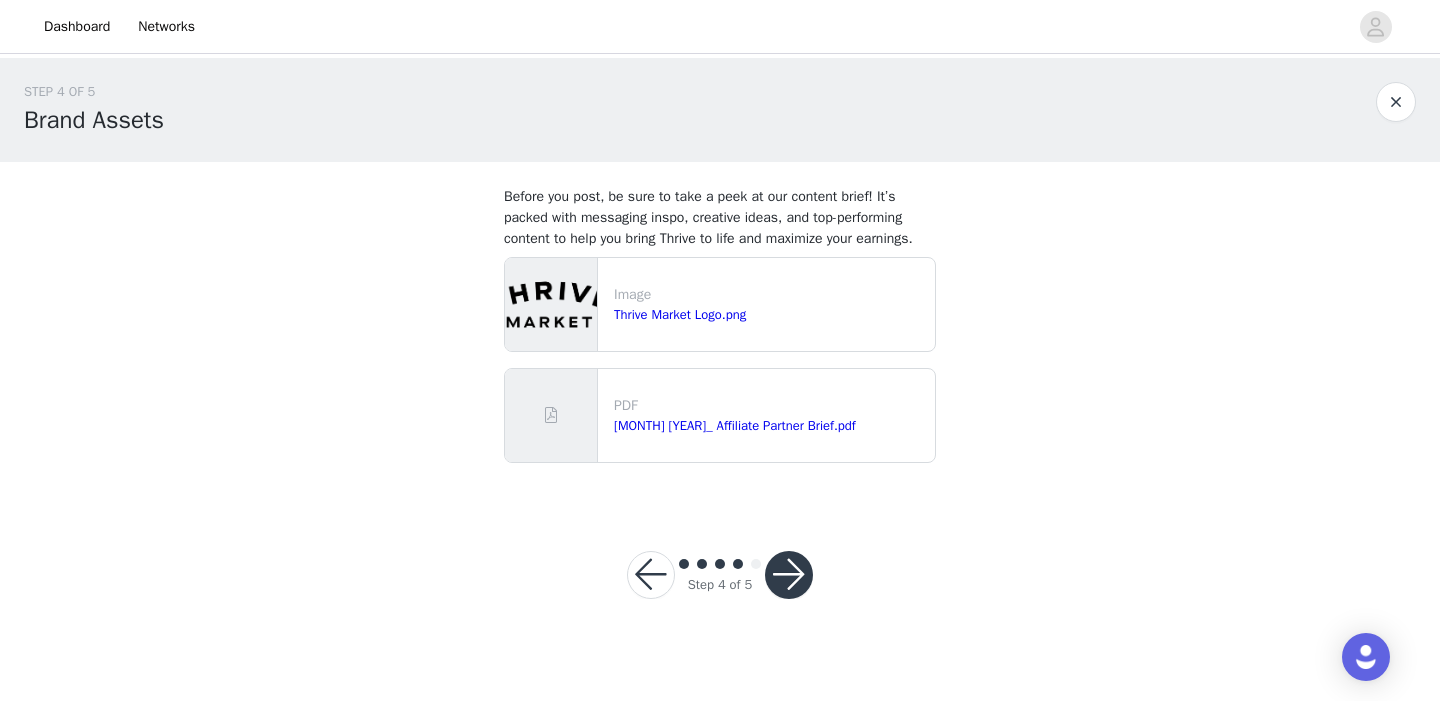 click at bounding box center (789, 575) 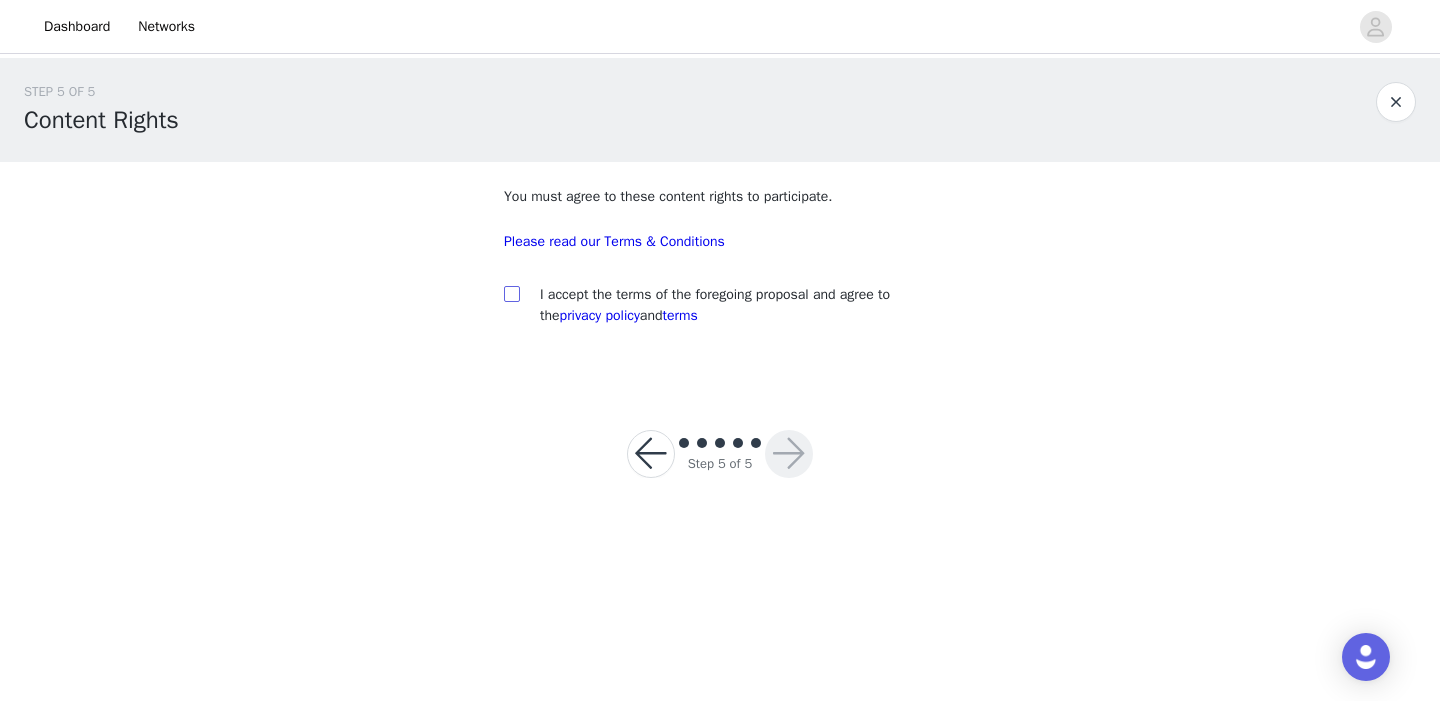 click at bounding box center (512, 294) 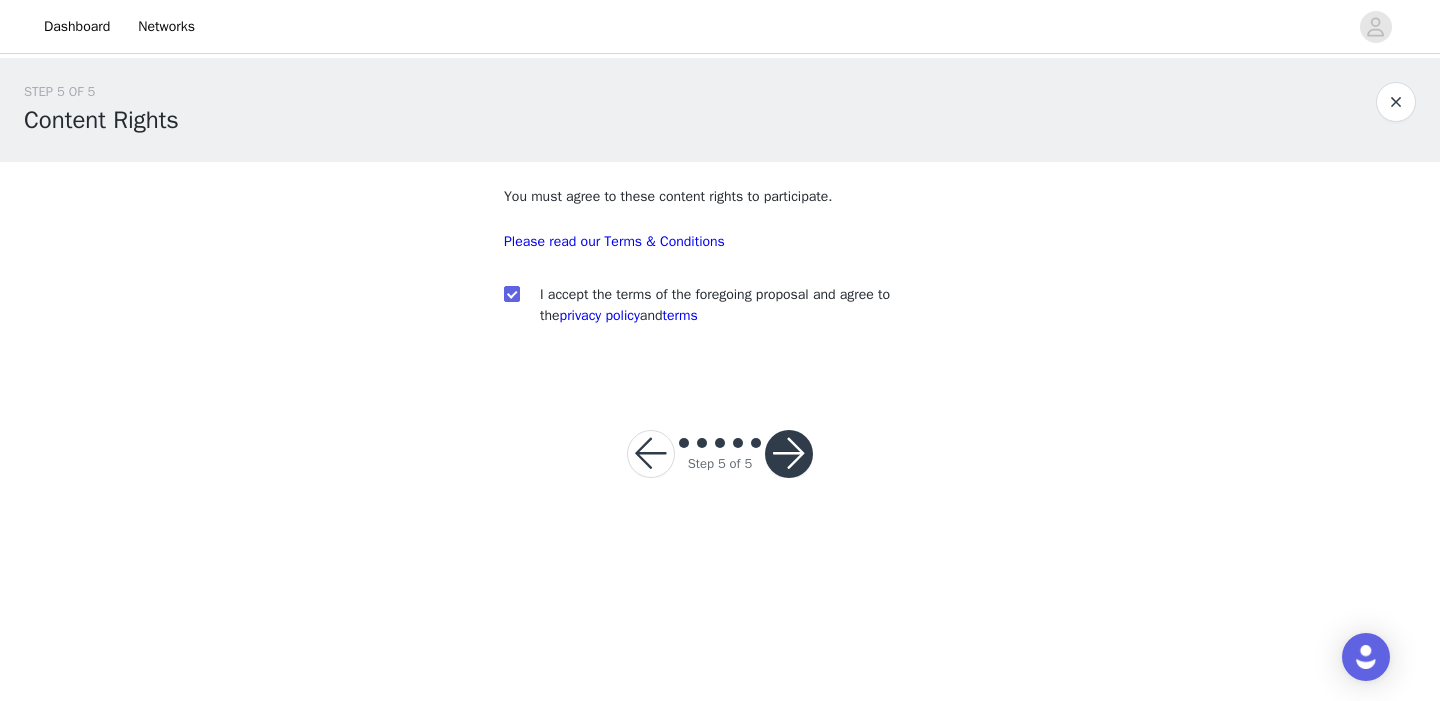 click at bounding box center (789, 454) 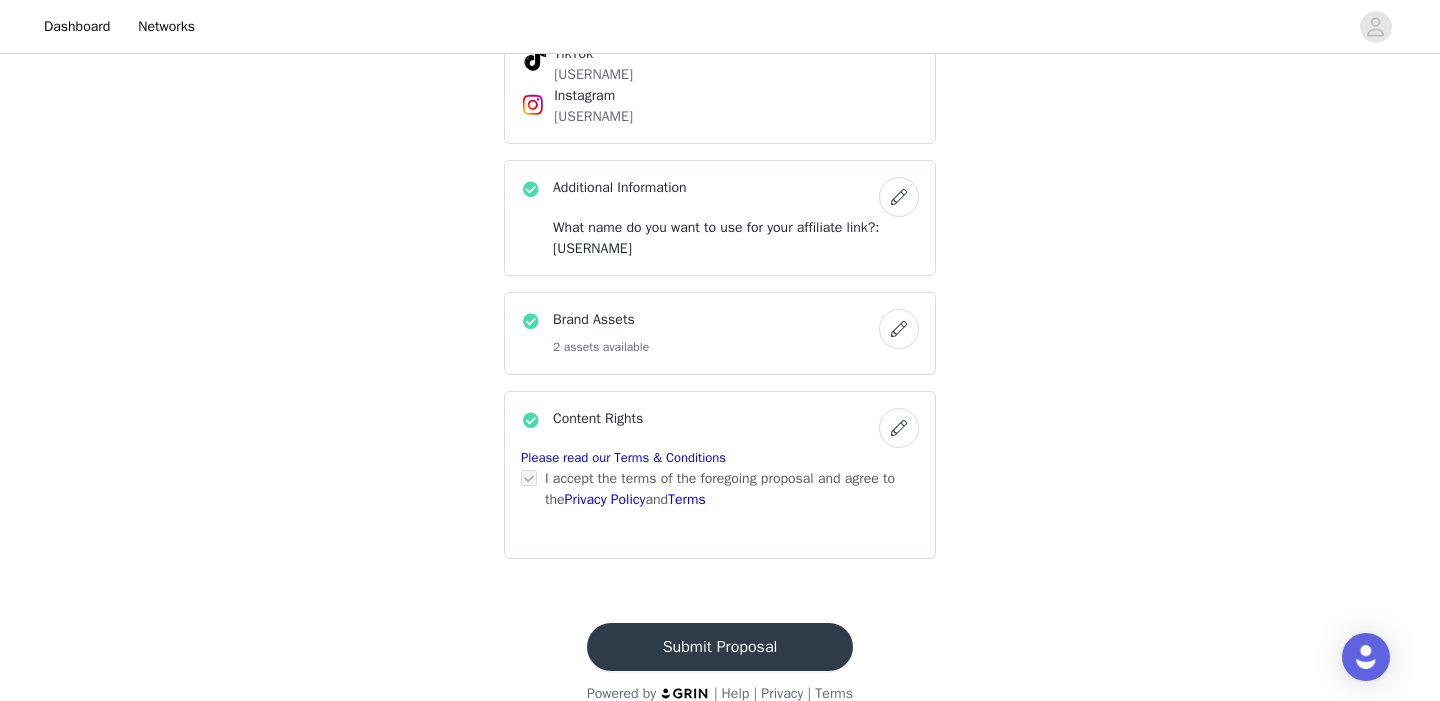 scroll, scrollTop: 770, scrollLeft: 0, axis: vertical 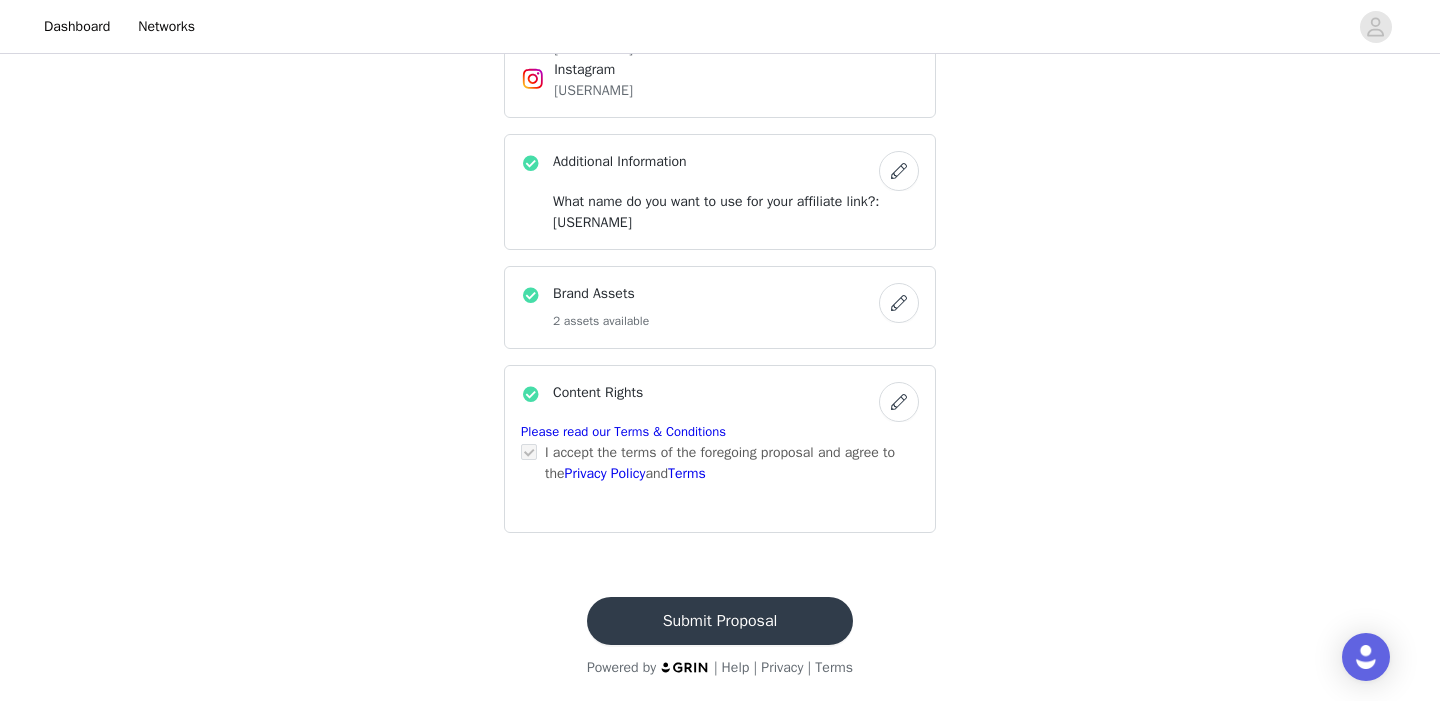 click on "Submit Proposal" at bounding box center (720, 621) 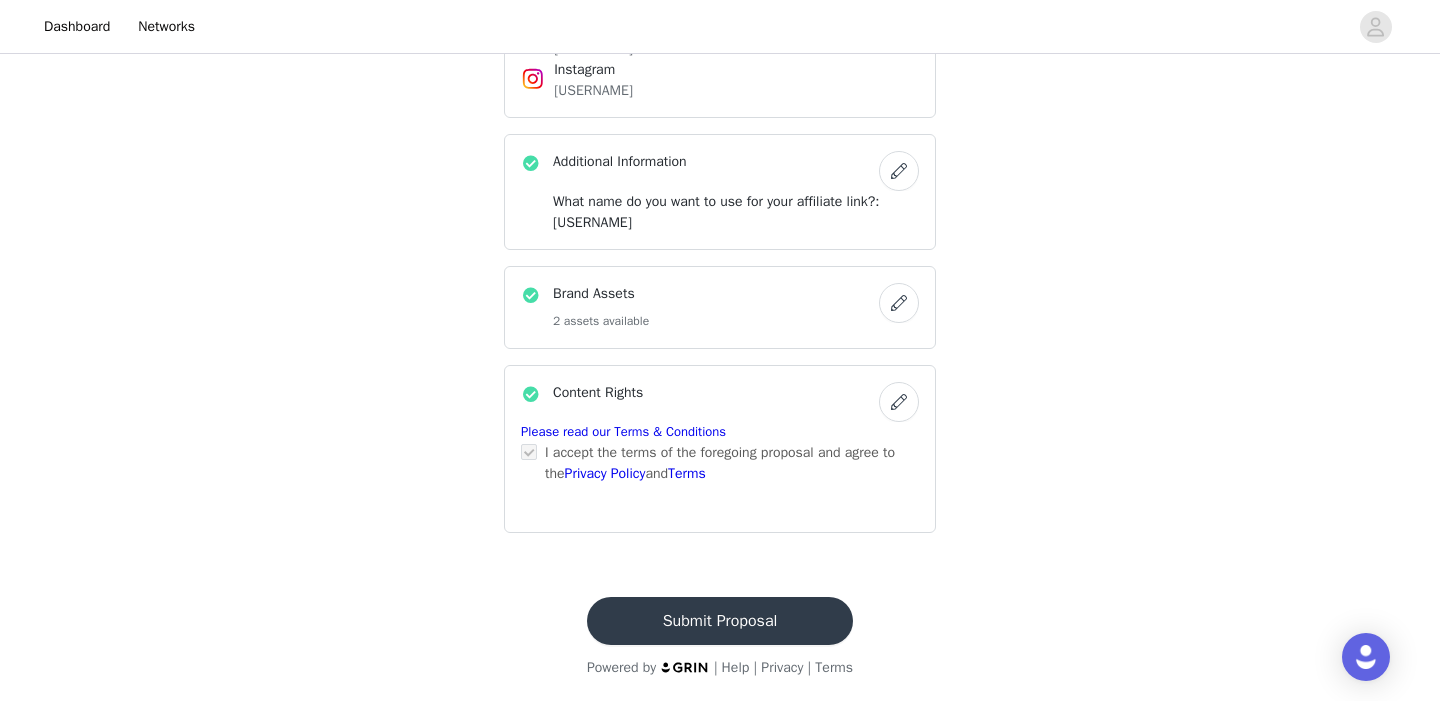 scroll, scrollTop: 0, scrollLeft: 0, axis: both 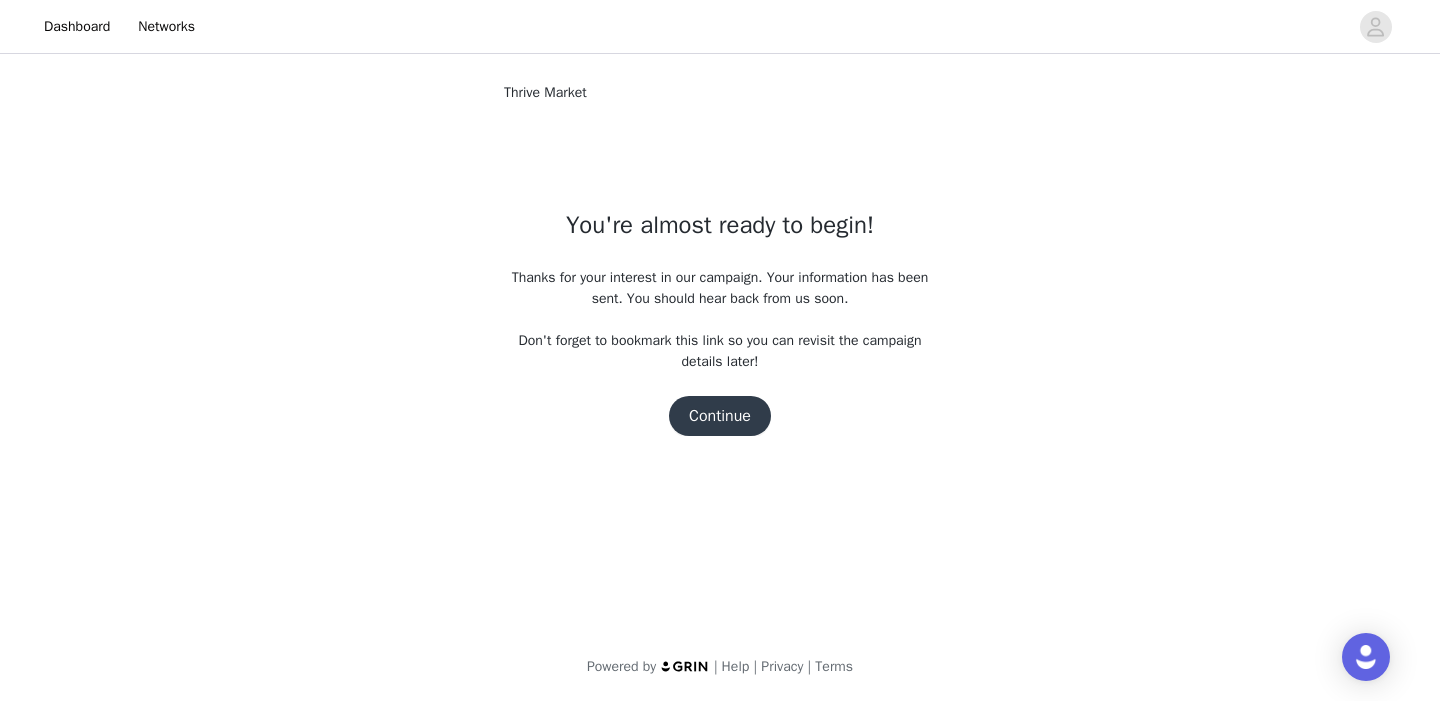 click on "Continue" at bounding box center [720, 416] 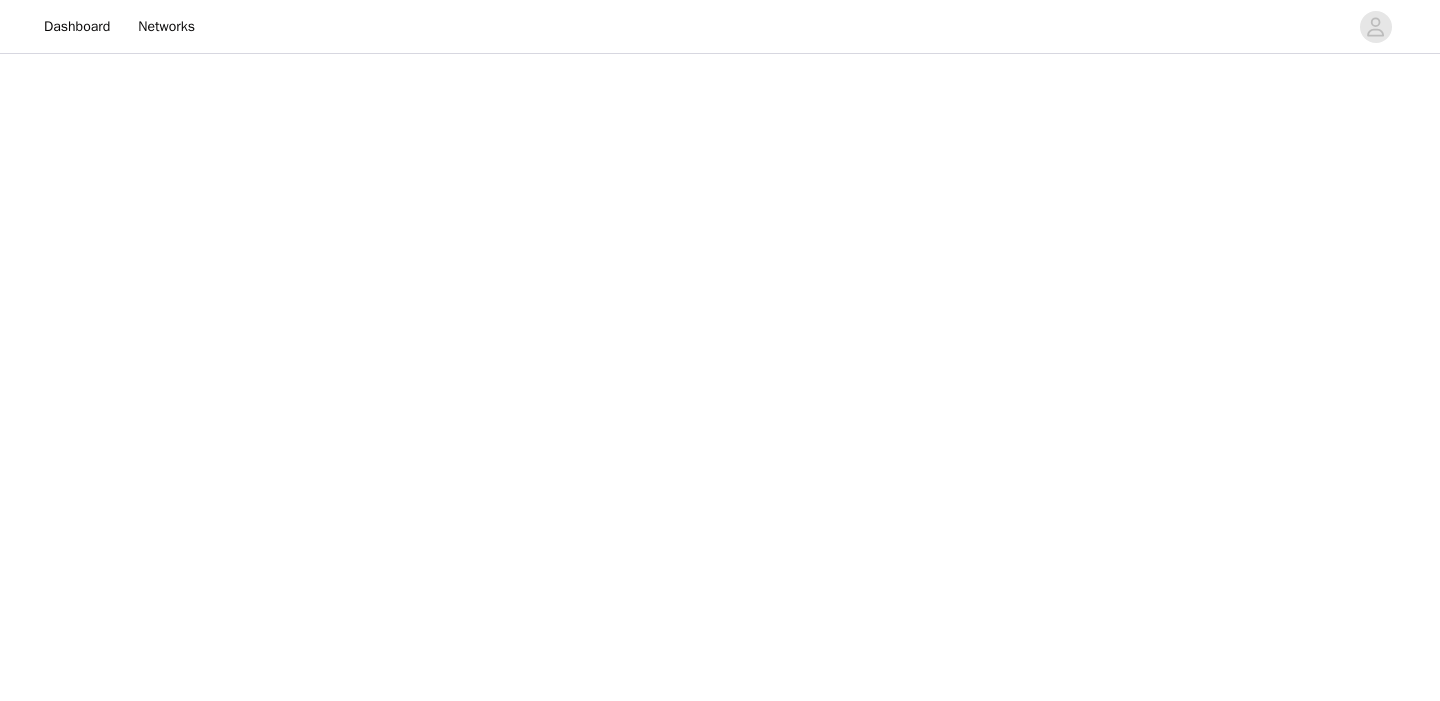 scroll, scrollTop: 0, scrollLeft: 0, axis: both 